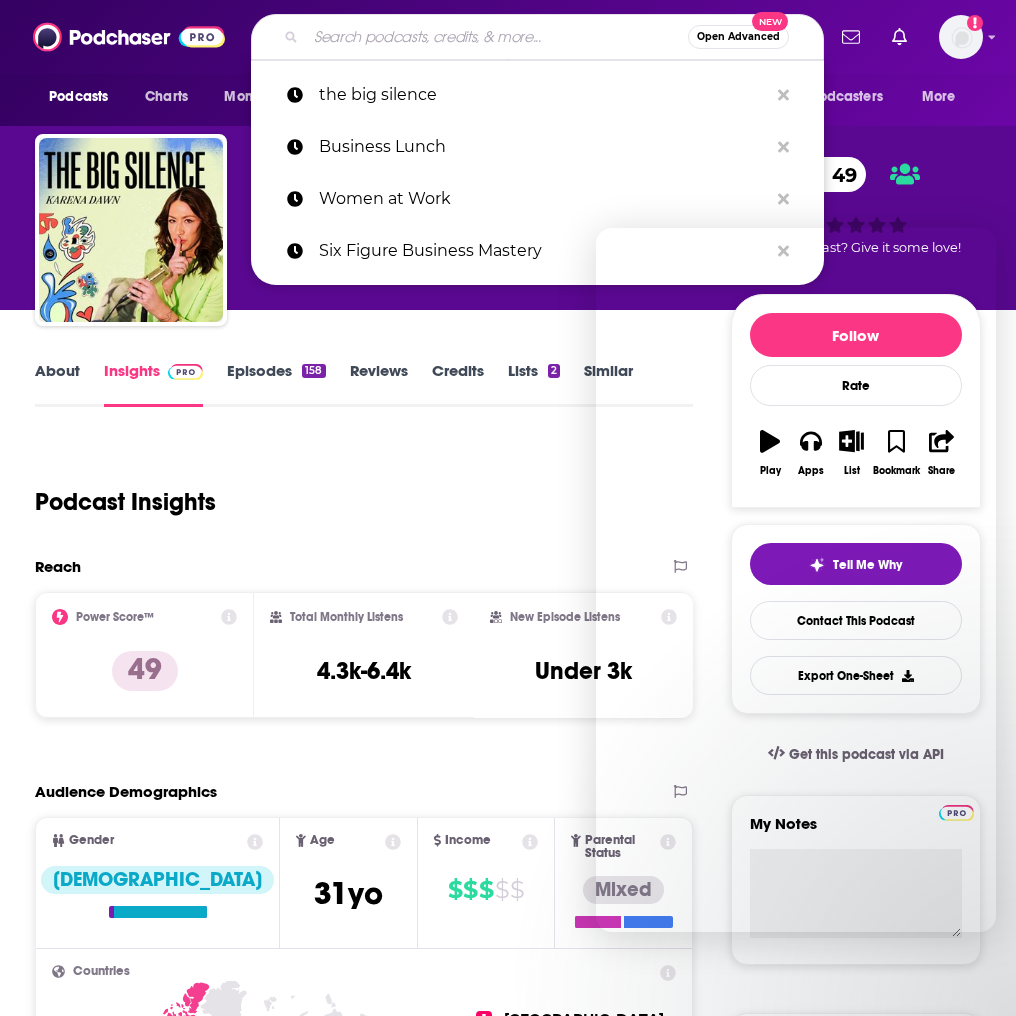 scroll, scrollTop: 0, scrollLeft: 0, axis: both 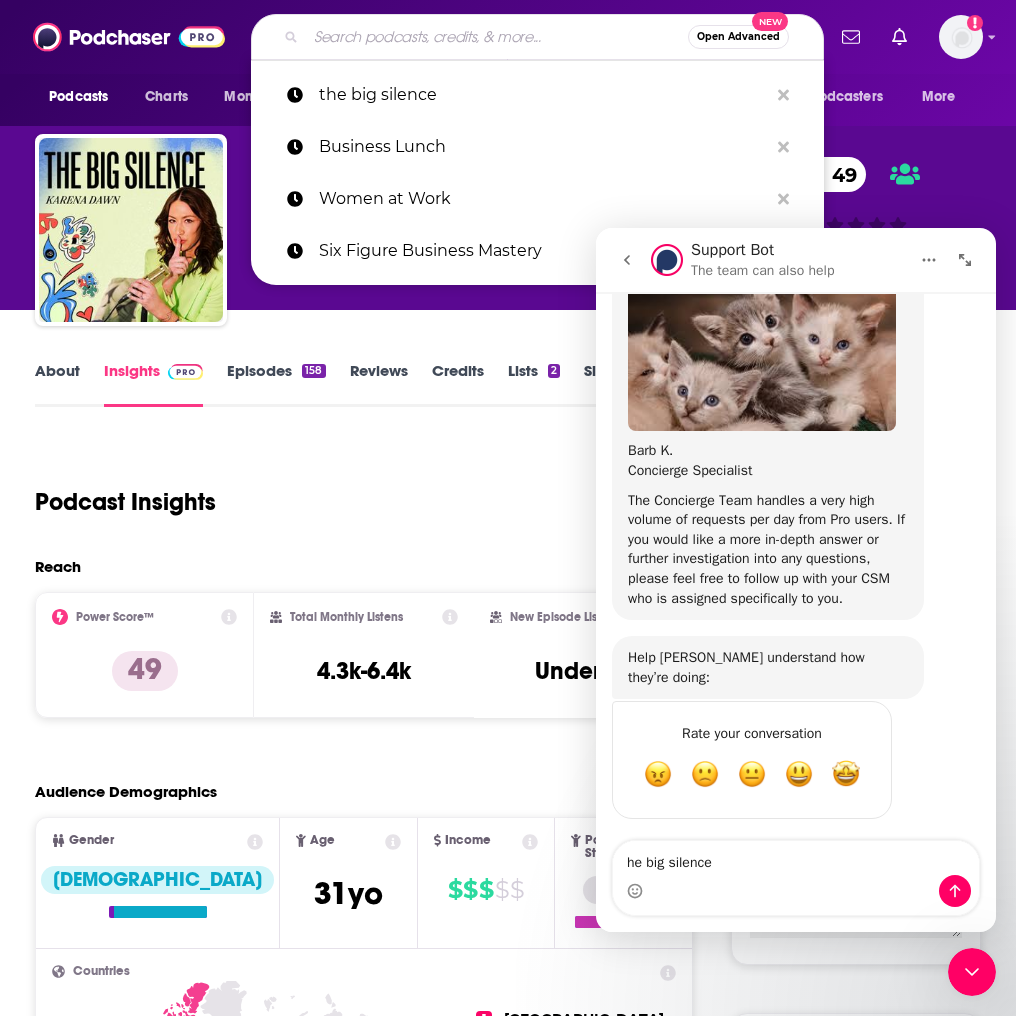 type on "Sense of Soul" 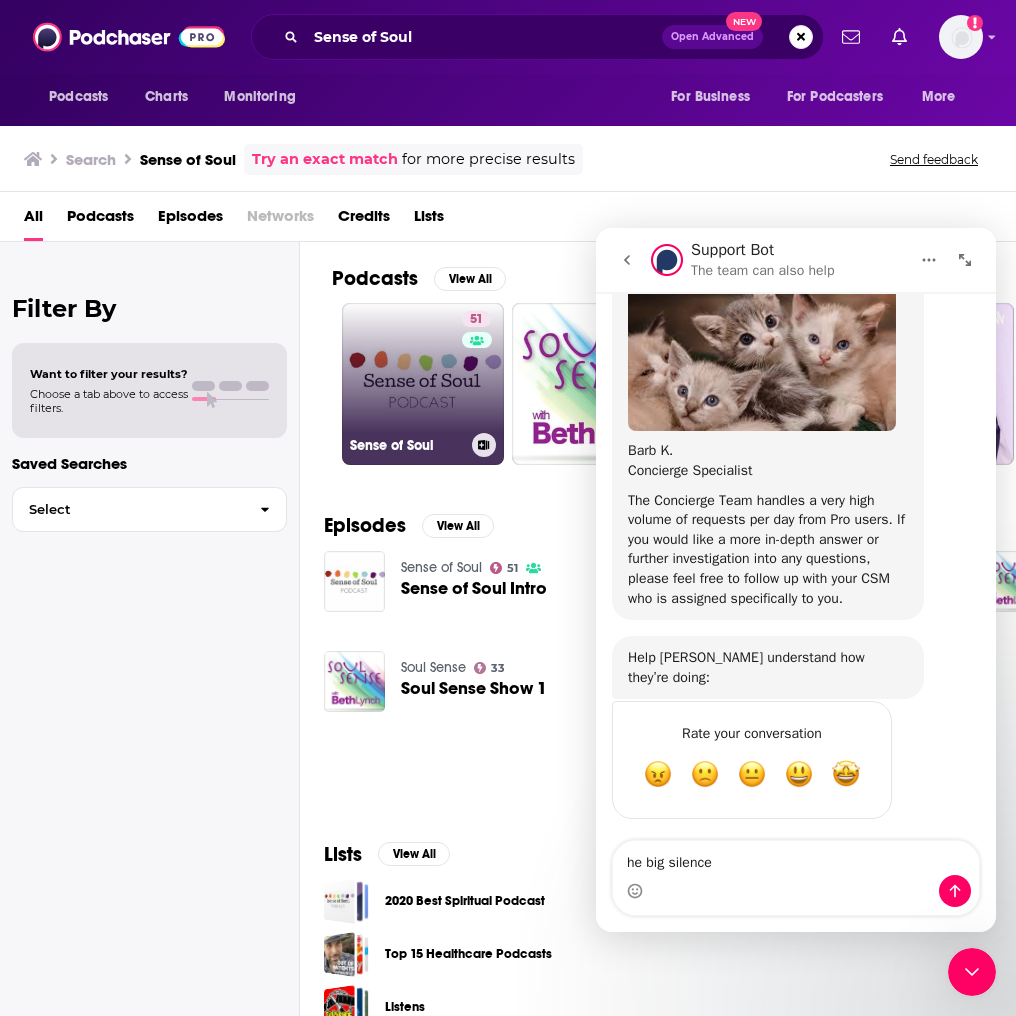 click on "51 Sense of Soul" at bounding box center (423, 384) 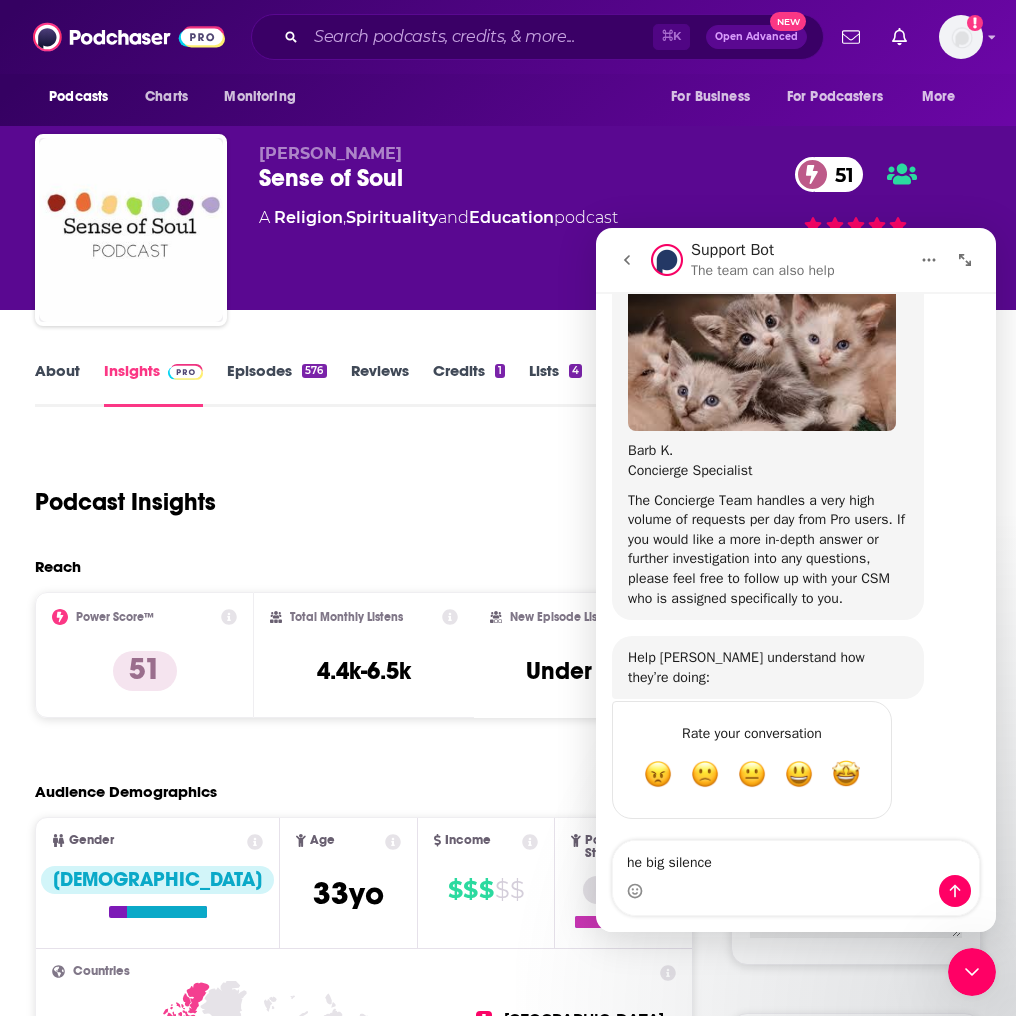click 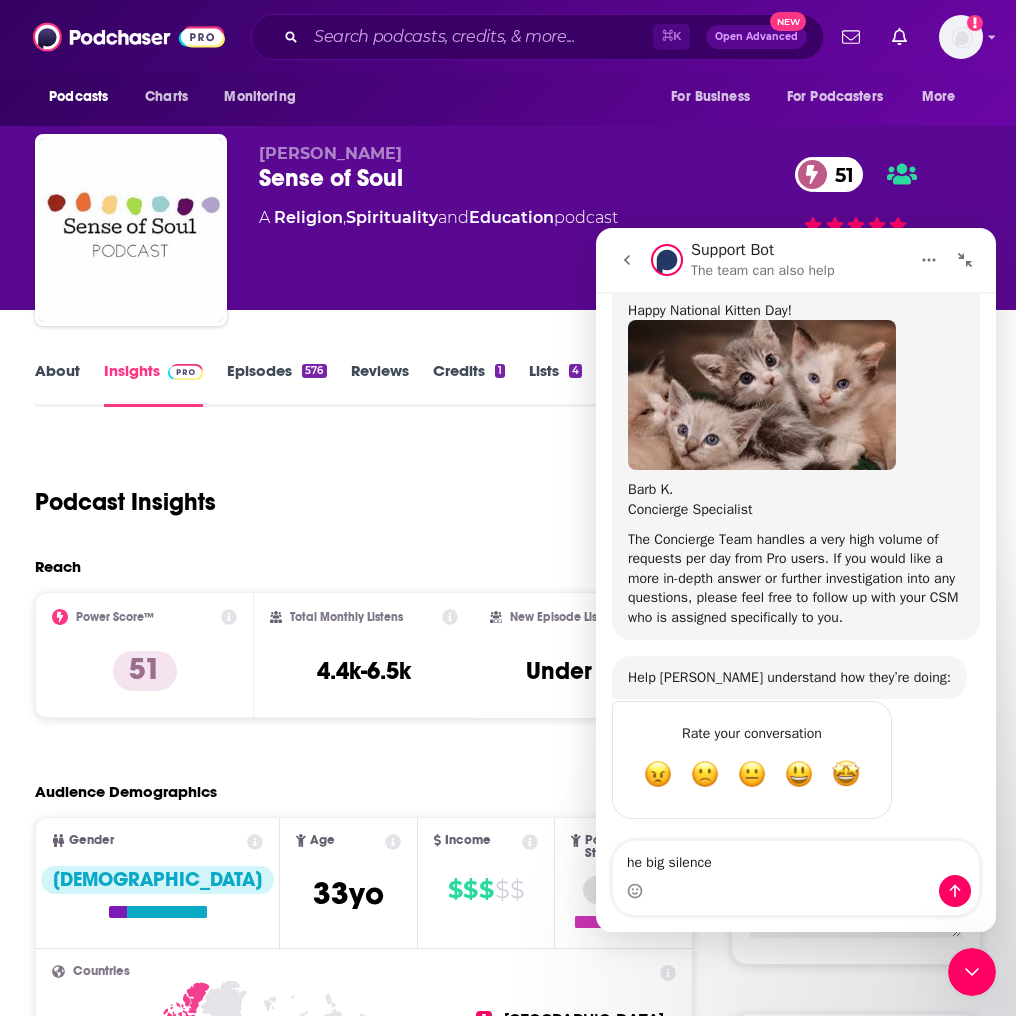 scroll, scrollTop: 165, scrollLeft: 0, axis: vertical 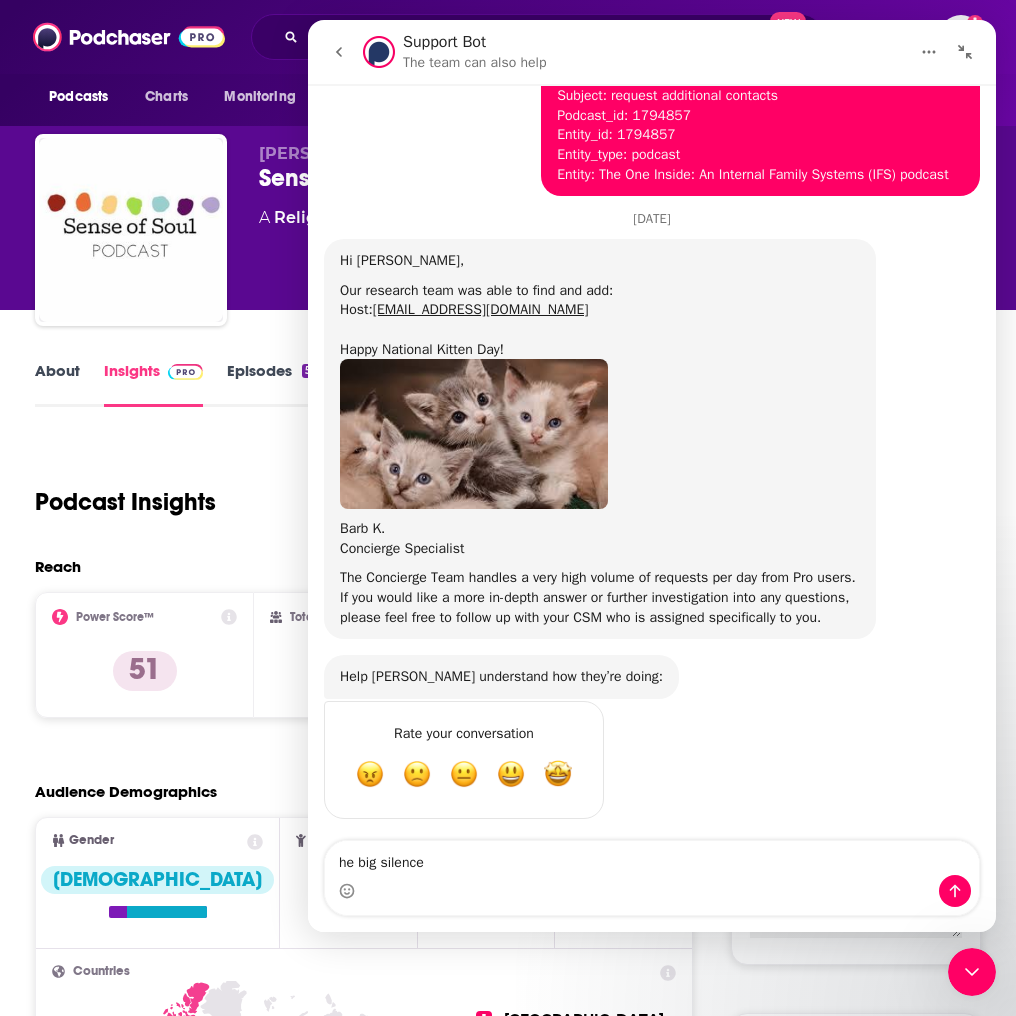 drag, startPoint x: 963, startPoint y: 52, endPoint x: 937, endPoint y: 38, distance: 29.529646 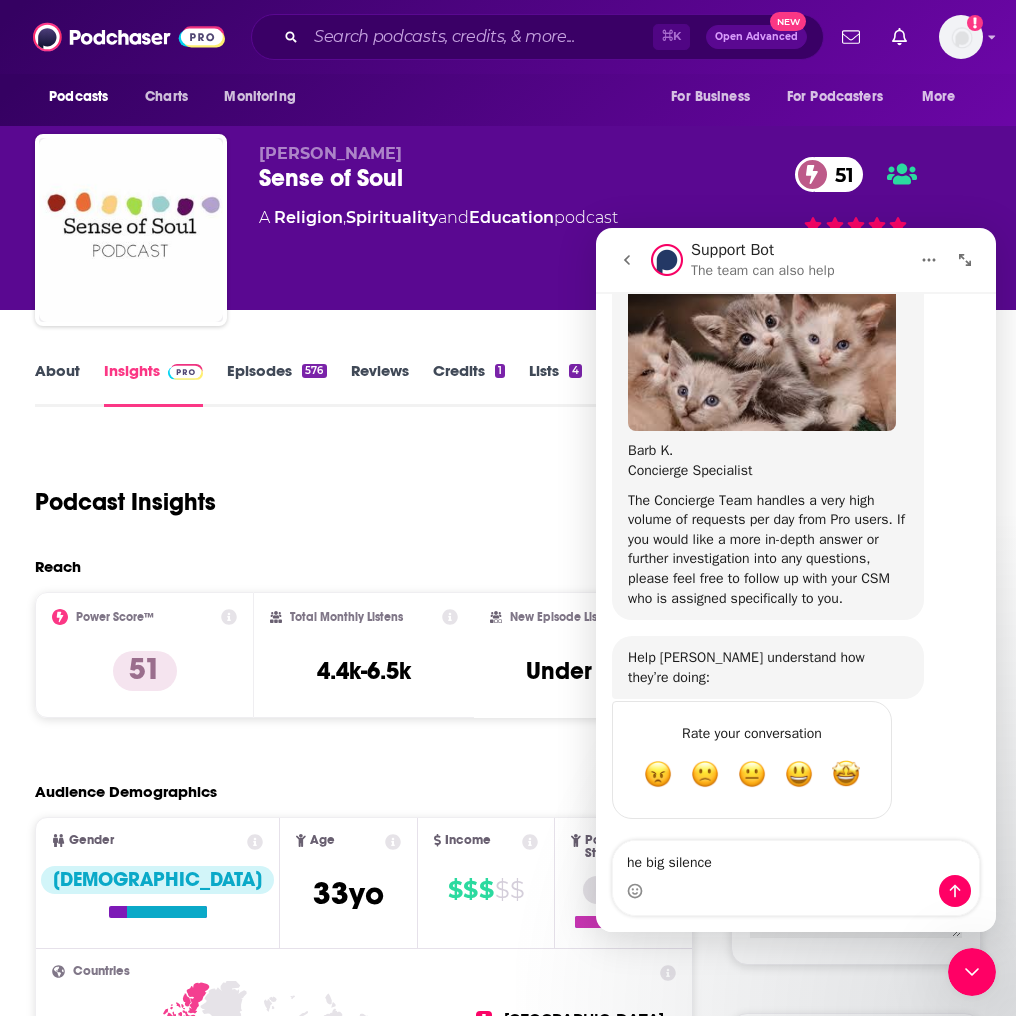 scroll, scrollTop: 506, scrollLeft: 0, axis: vertical 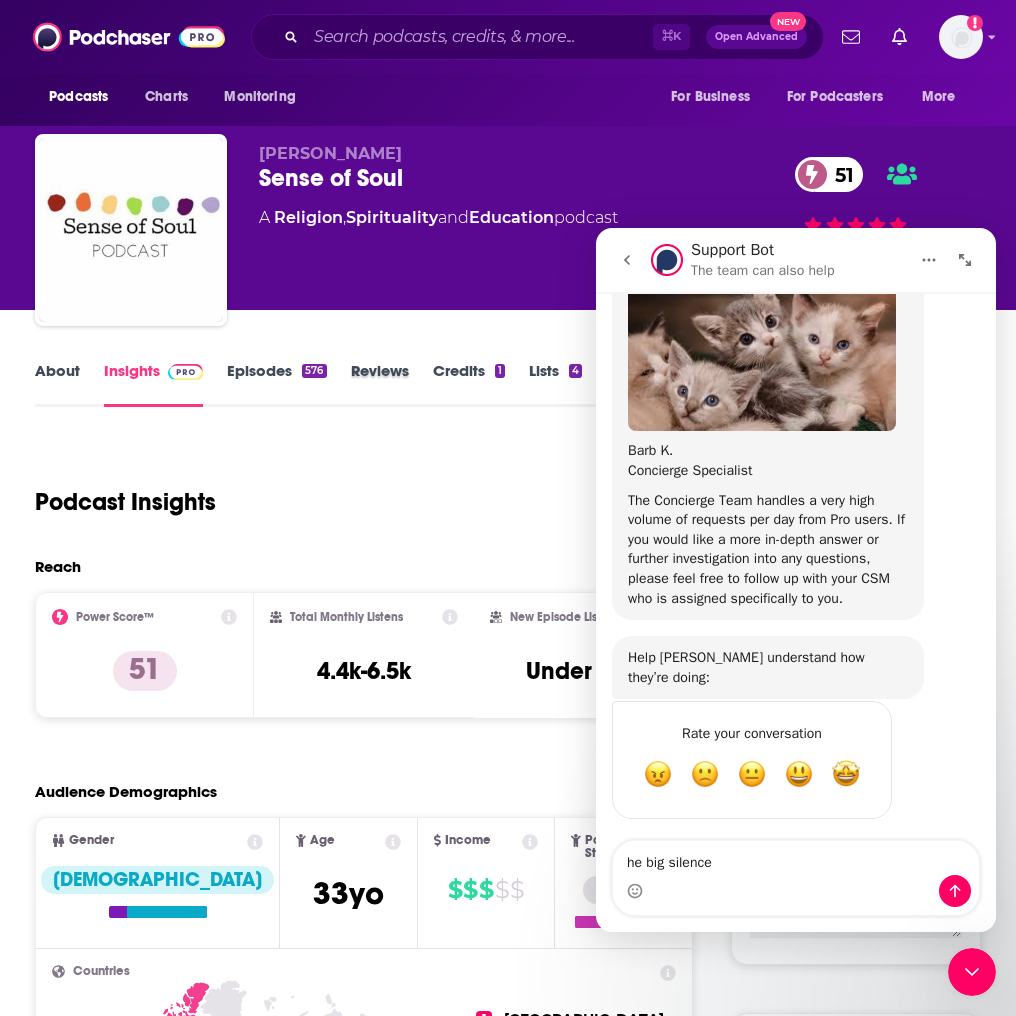 click on "Reviews" at bounding box center [392, 384] 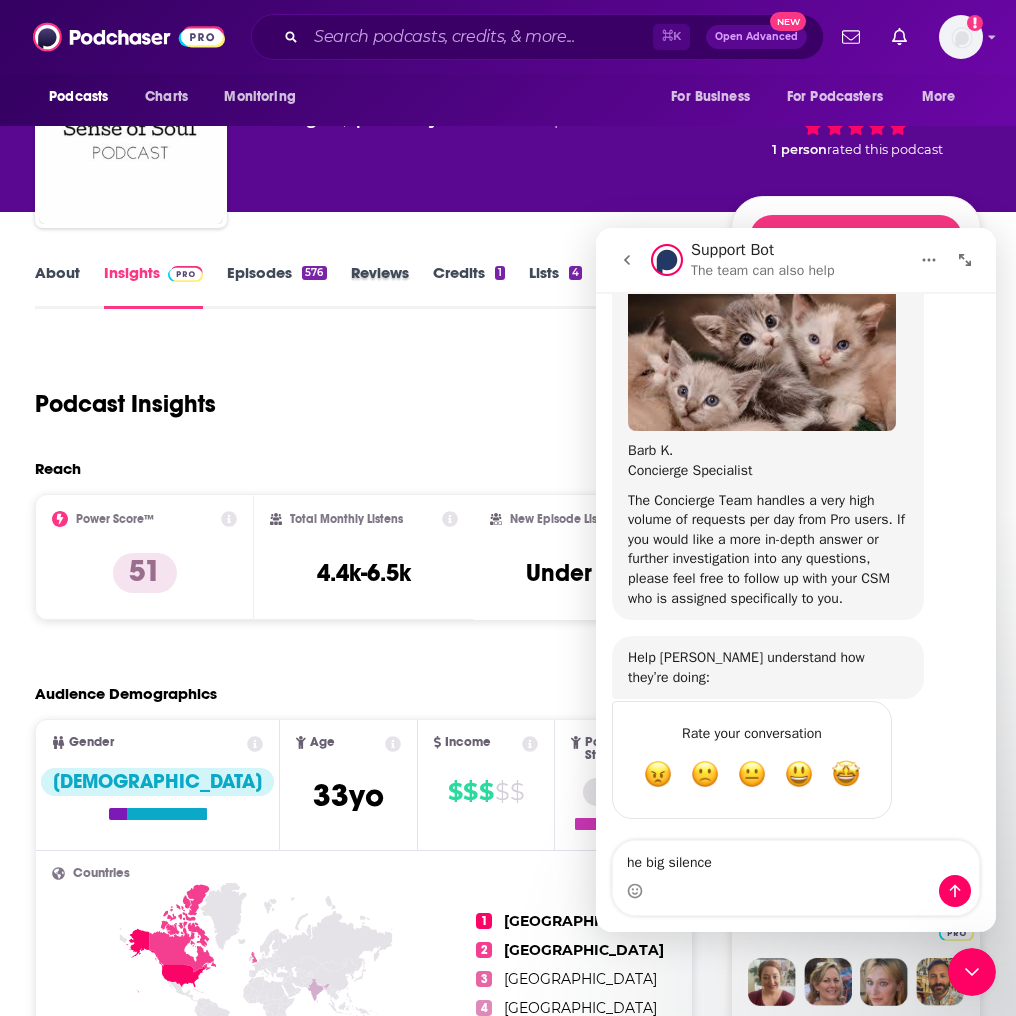 scroll, scrollTop: 86, scrollLeft: 0, axis: vertical 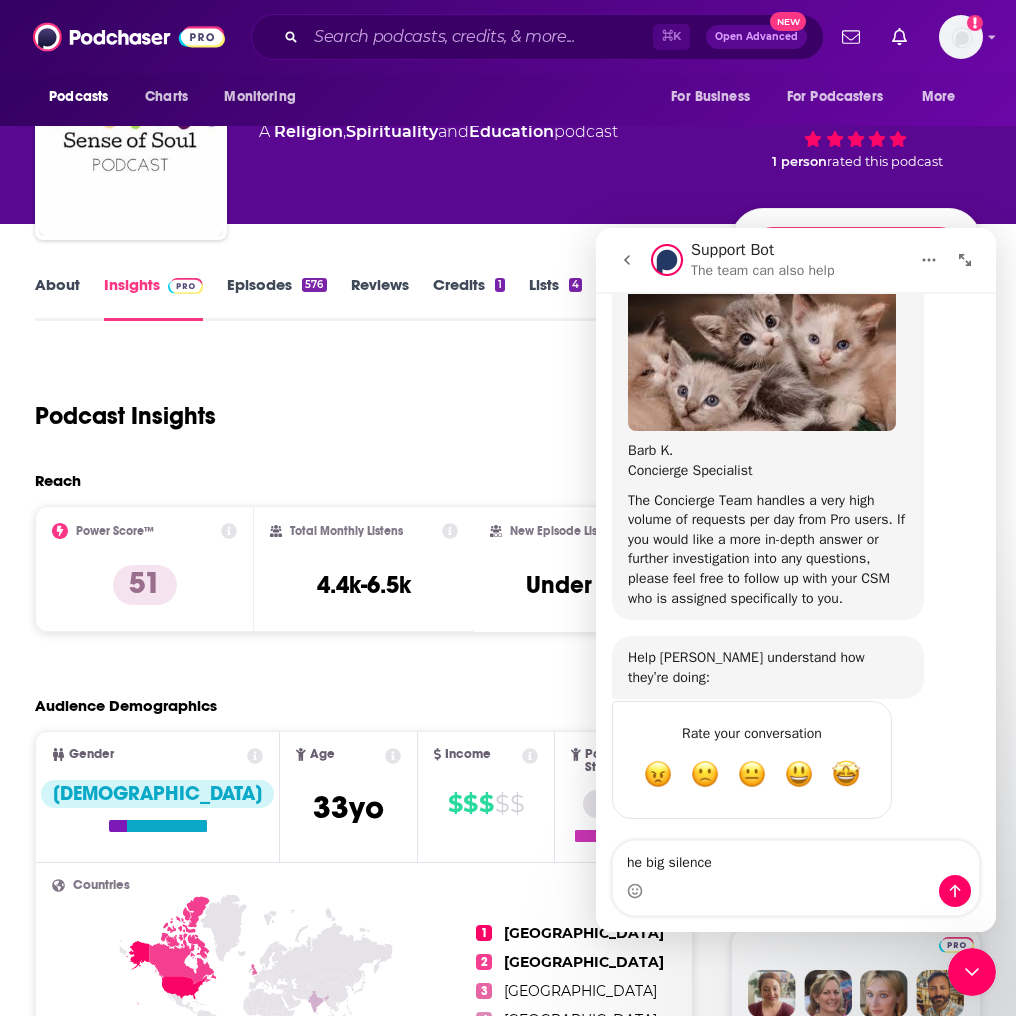 click on "About" at bounding box center [57, 298] 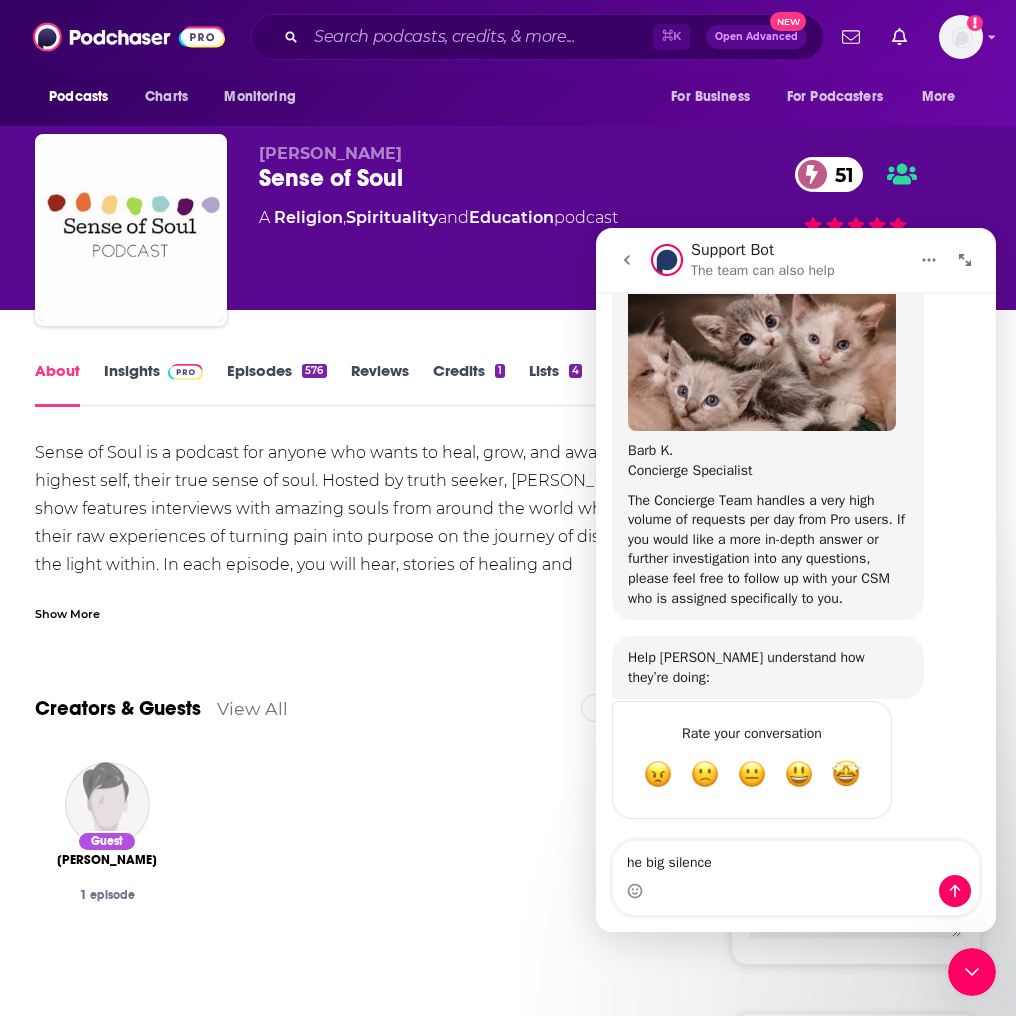 scroll, scrollTop: 0, scrollLeft: 0, axis: both 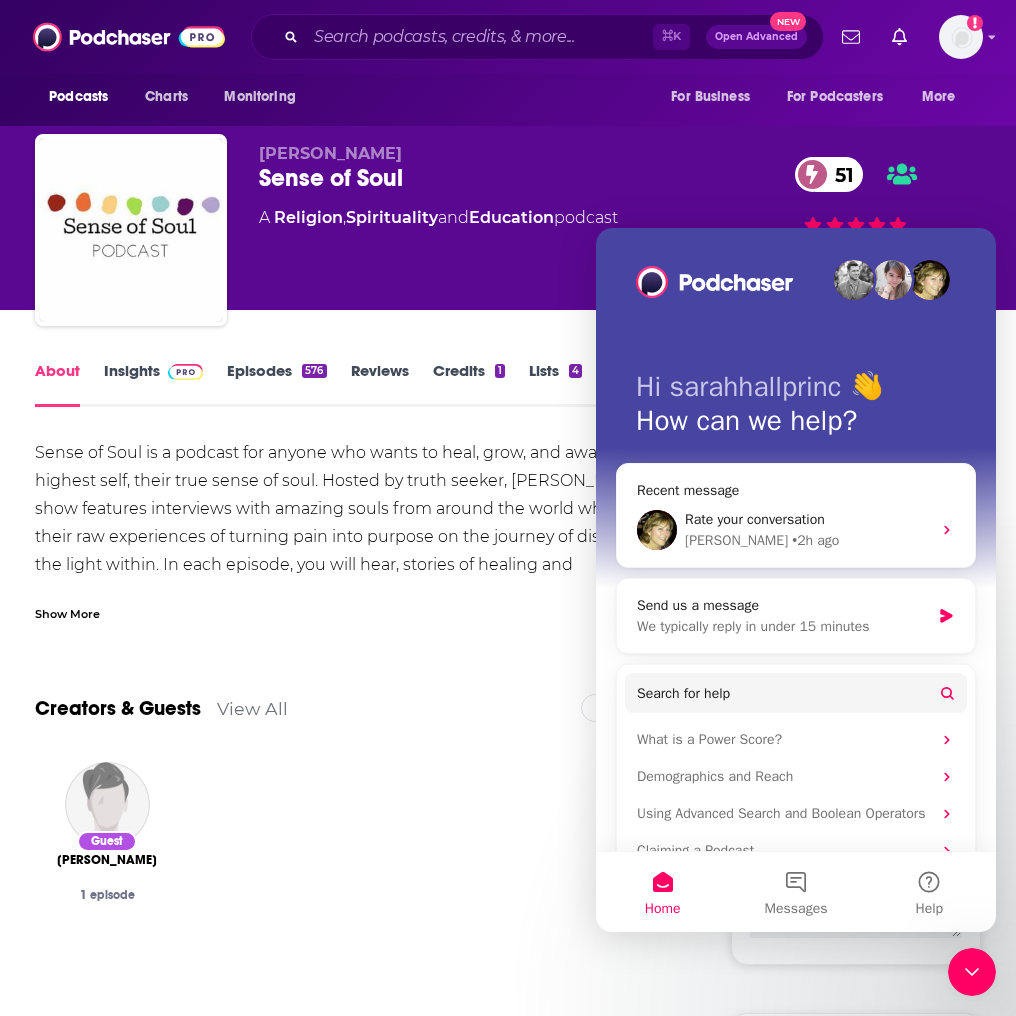 click on "Sense of Soul 51" at bounding box center (495, 178) 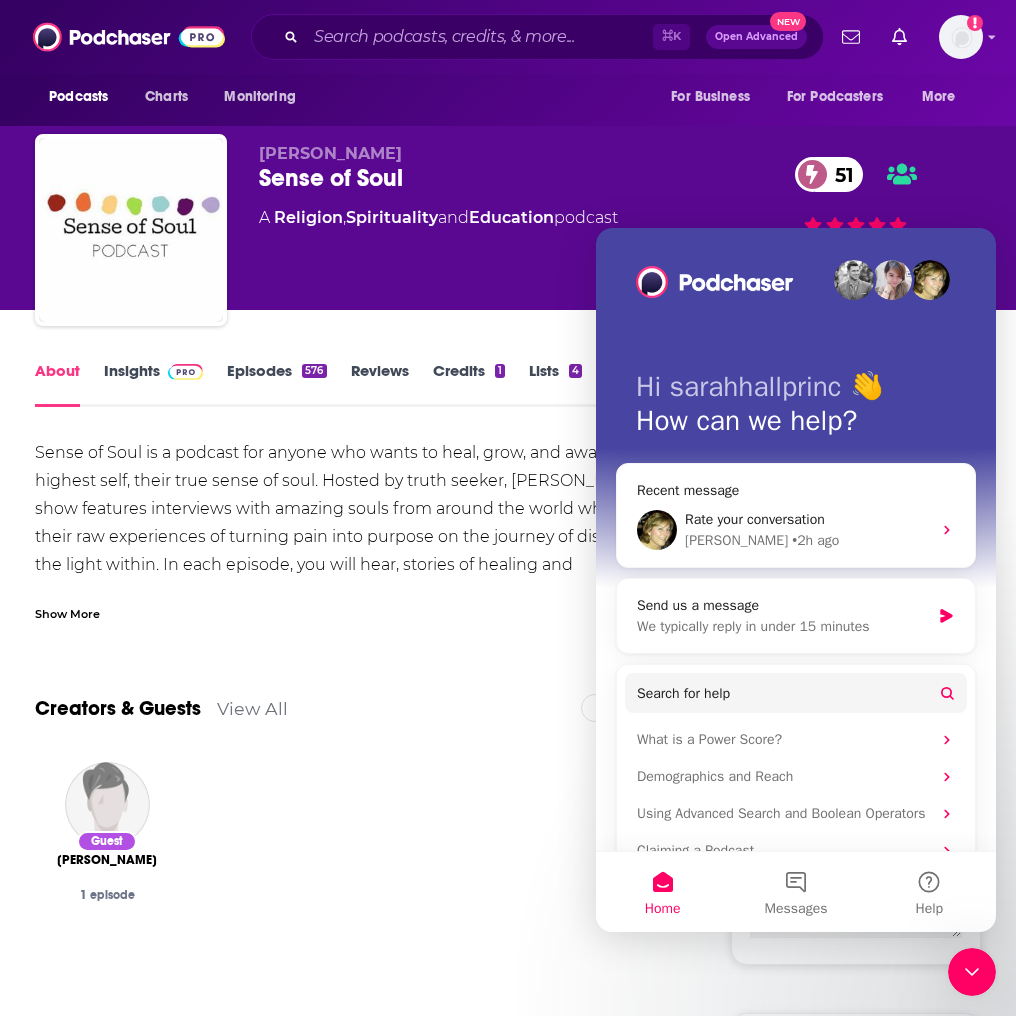 click 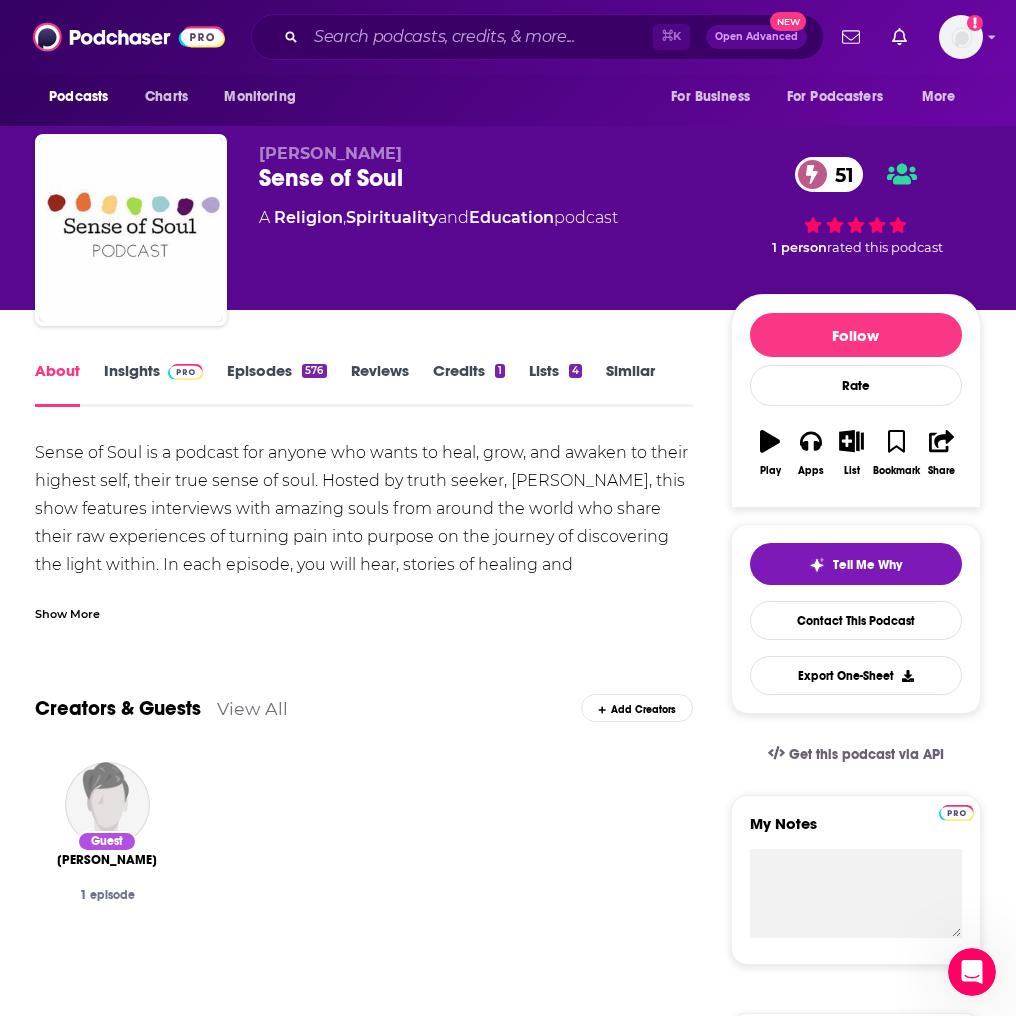 click on "Show More" at bounding box center [67, 612] 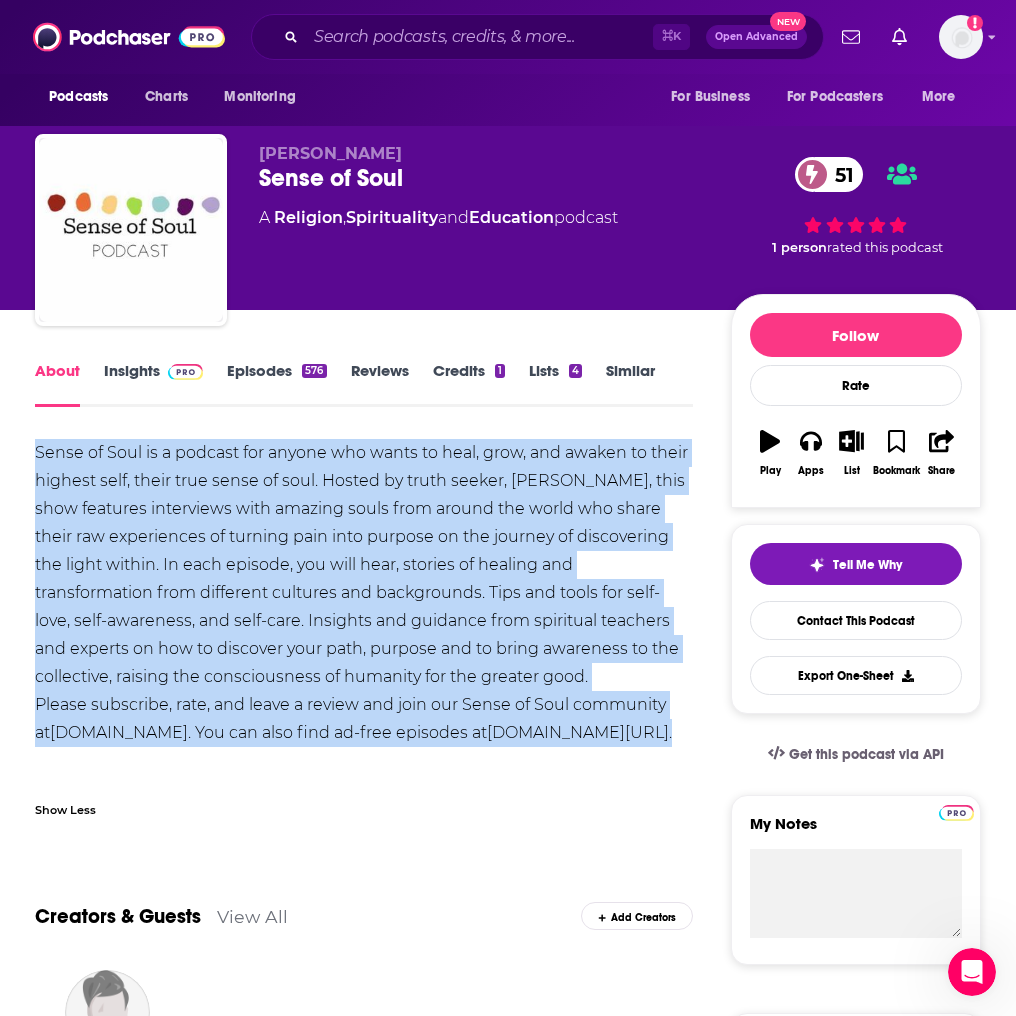 drag, startPoint x: 32, startPoint y: 452, endPoint x: 426, endPoint y: 760, distance: 500.09998 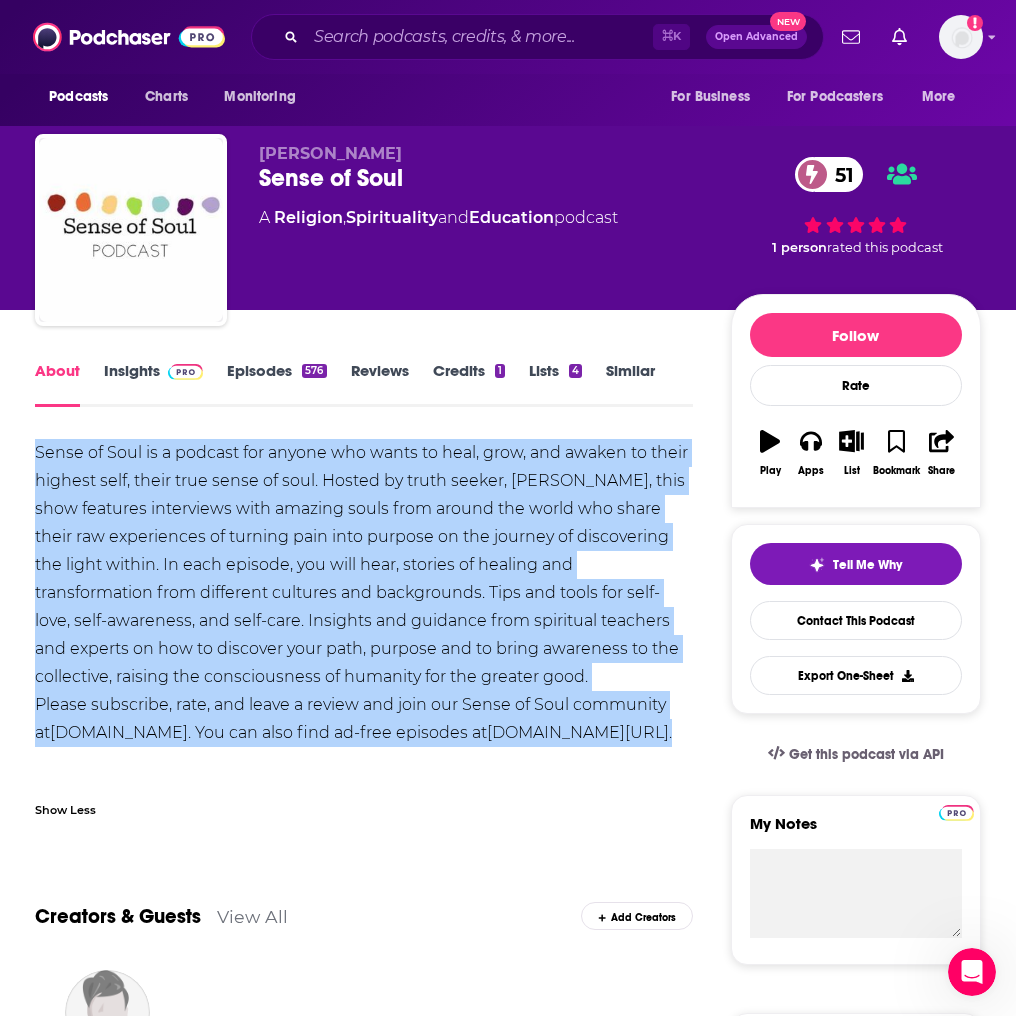 scroll, scrollTop: 0, scrollLeft: 0, axis: both 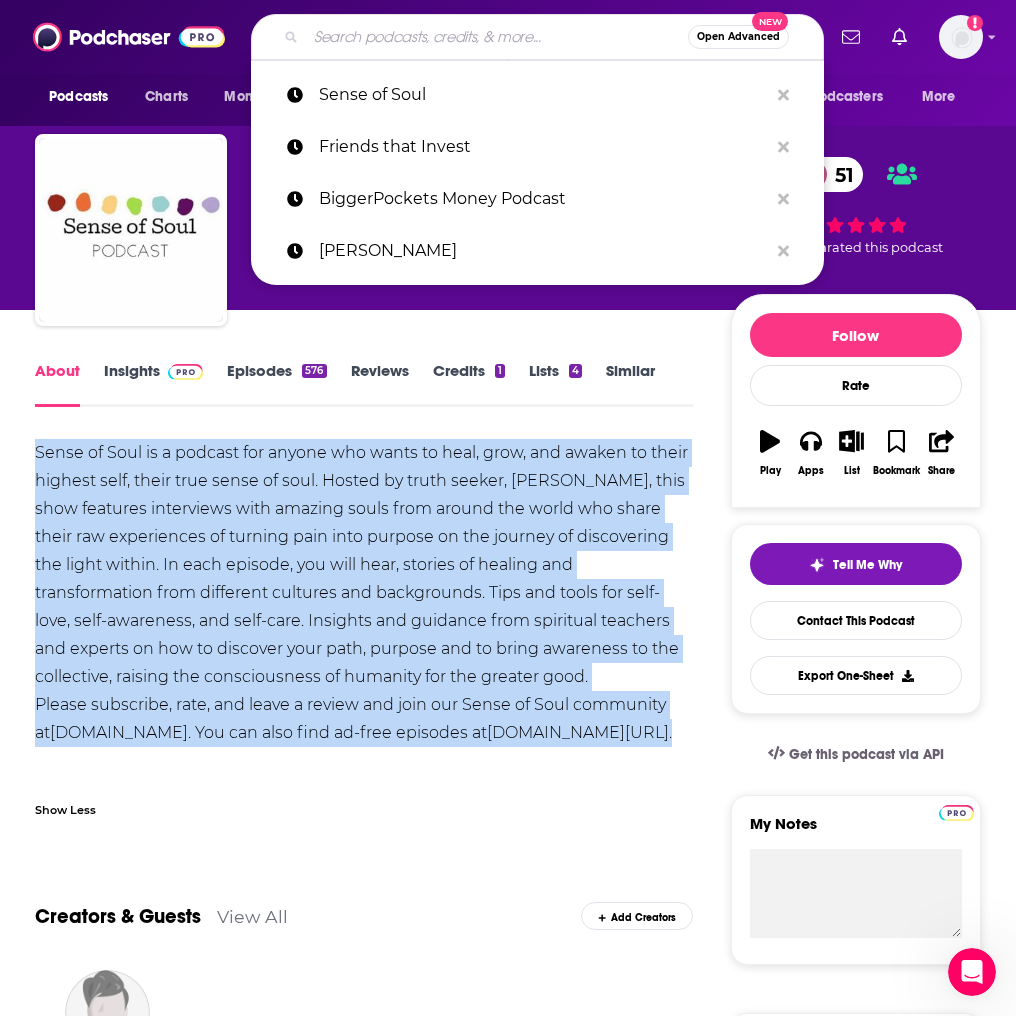 drag, startPoint x: 586, startPoint y: 304, endPoint x: 332, endPoint y: 40, distance: 366.34955 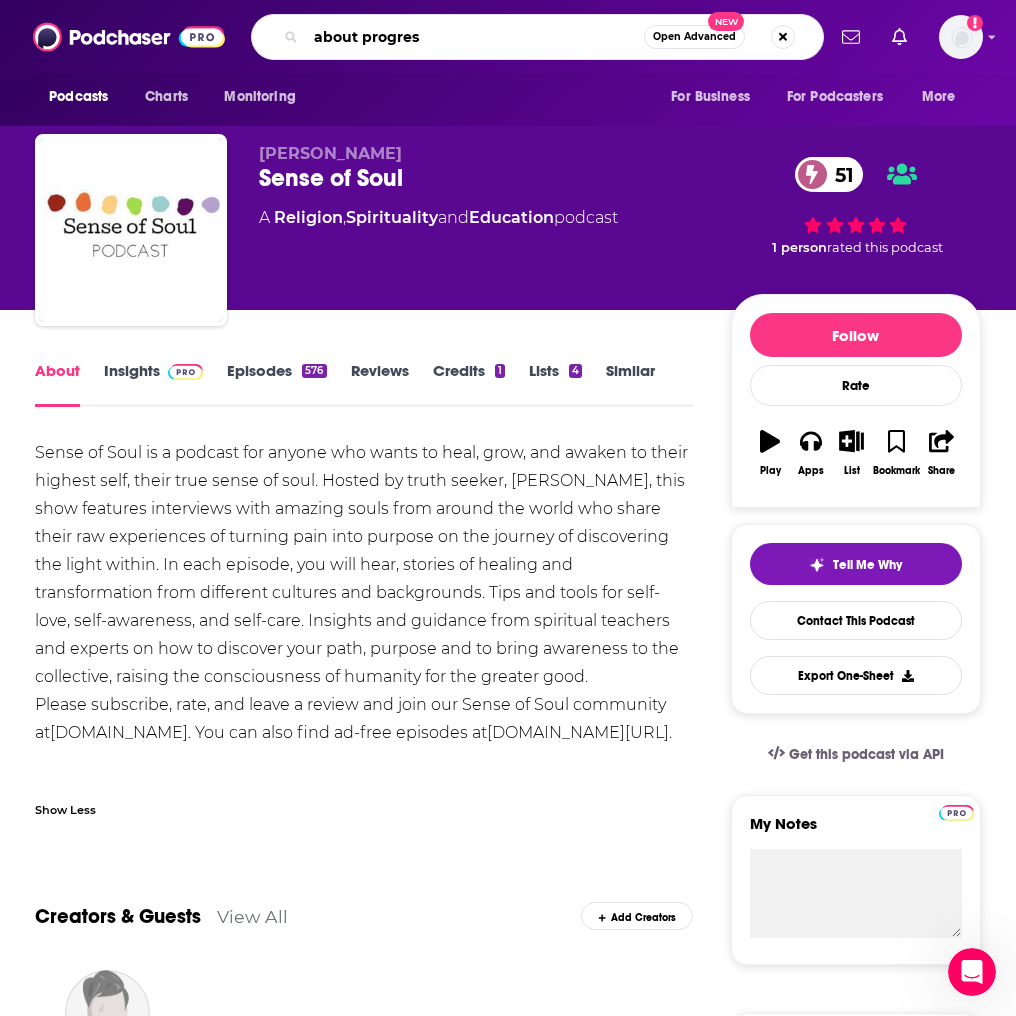 type on "about progress" 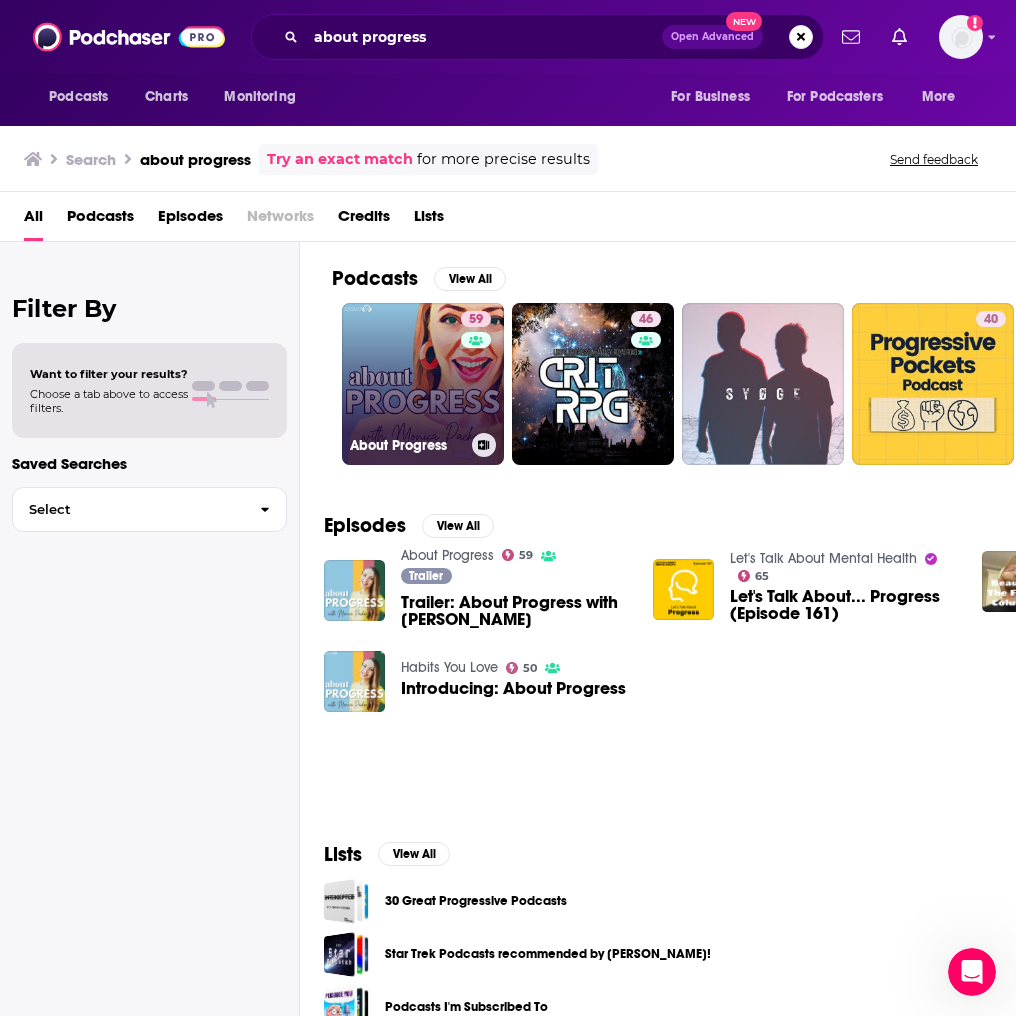 click on "59 About Progress" at bounding box center [423, 384] 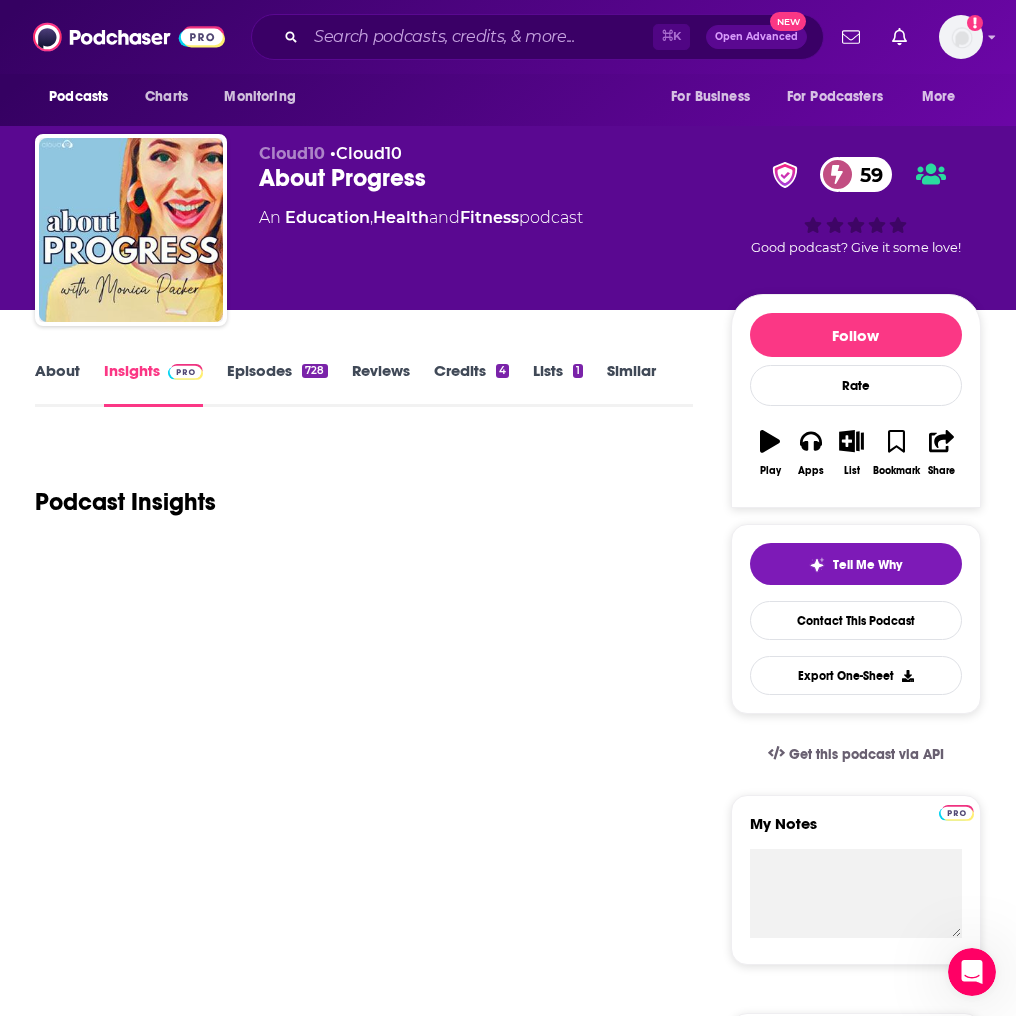 click on "About" at bounding box center [57, 384] 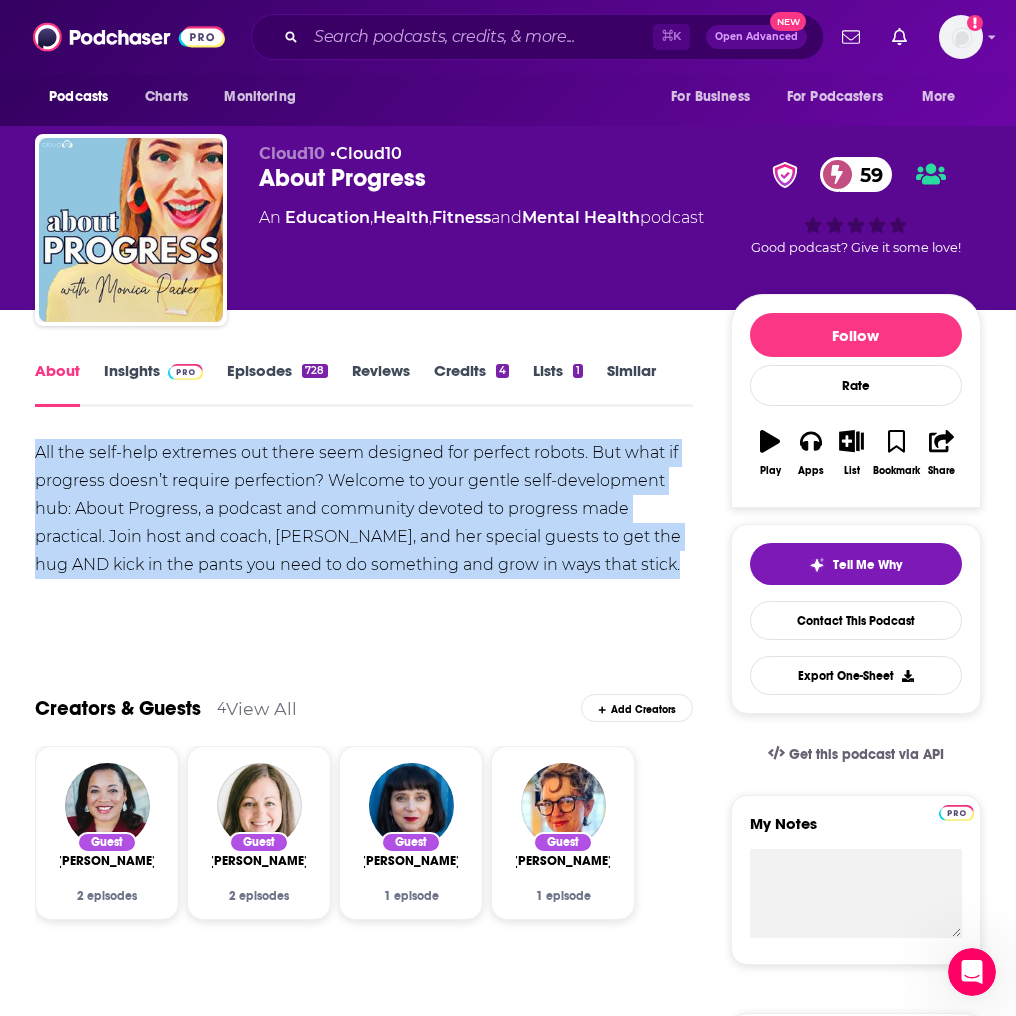 drag, startPoint x: 71, startPoint y: 453, endPoint x: 686, endPoint y: 558, distance: 623.89905 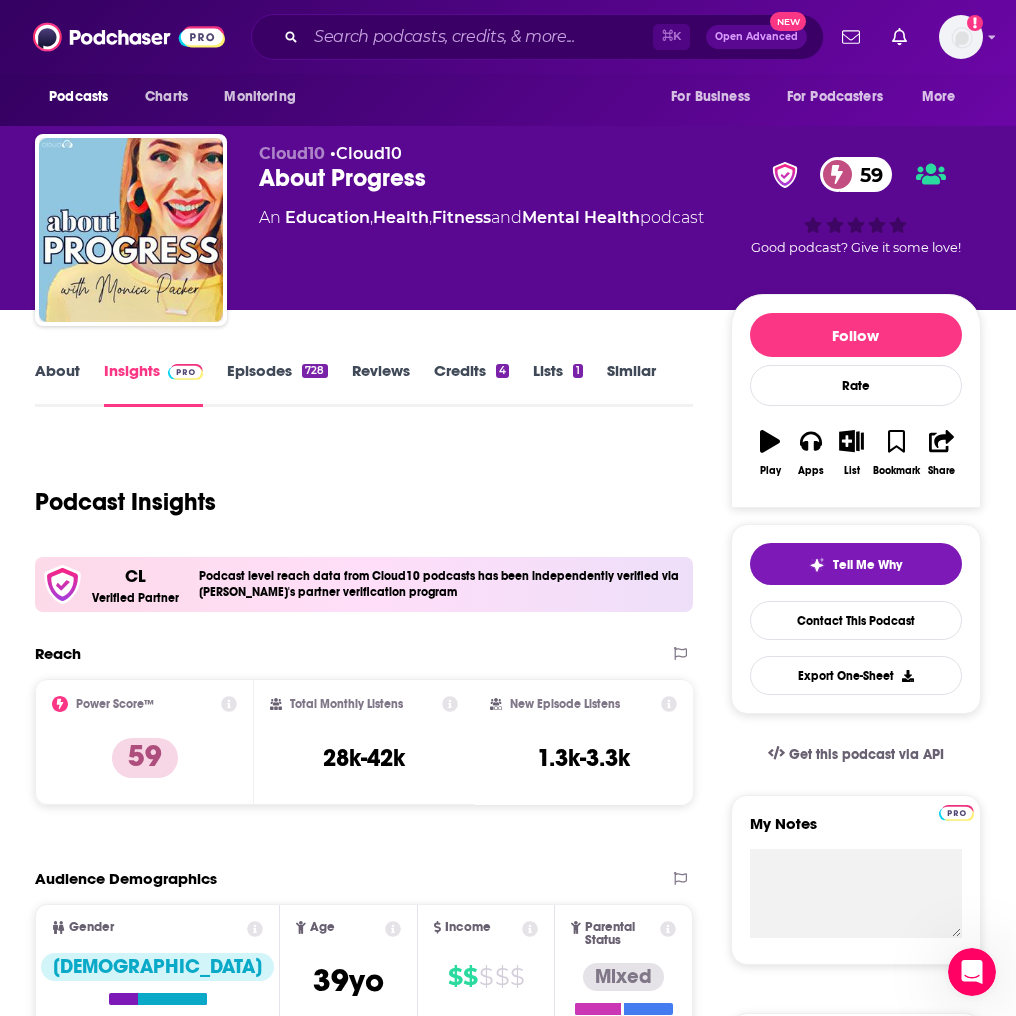 scroll, scrollTop: 0, scrollLeft: 0, axis: both 